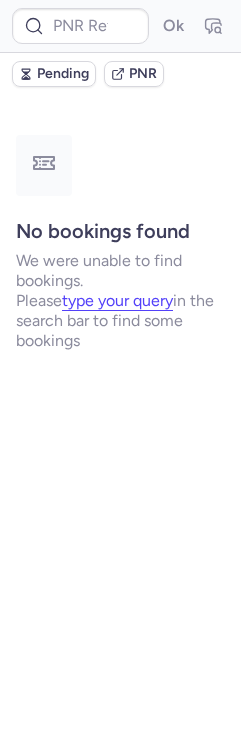 scroll, scrollTop: 0, scrollLeft: 0, axis: both 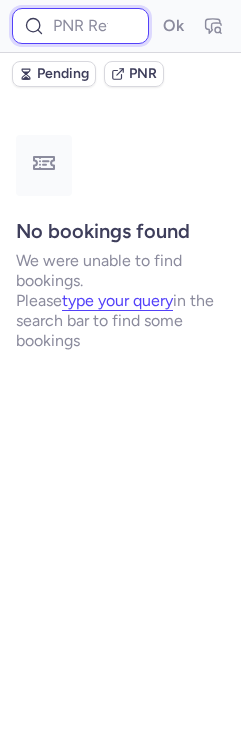 click at bounding box center [80, 26] 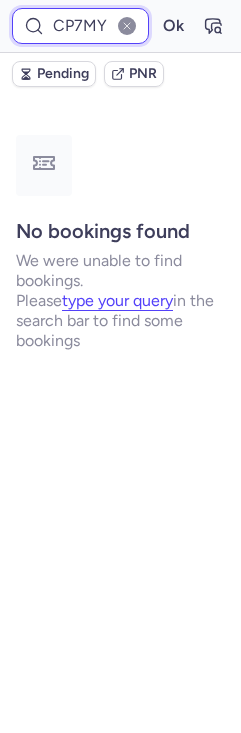 scroll, scrollTop: 0, scrollLeft: 7, axis: horizontal 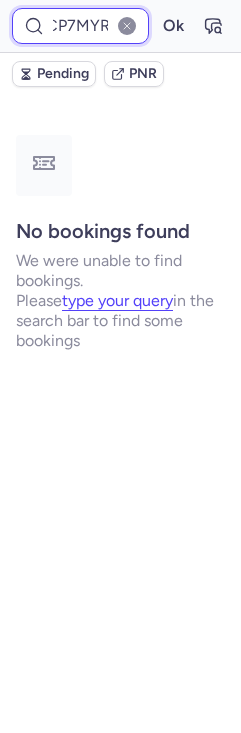 click on "Ok" at bounding box center (173, 26) 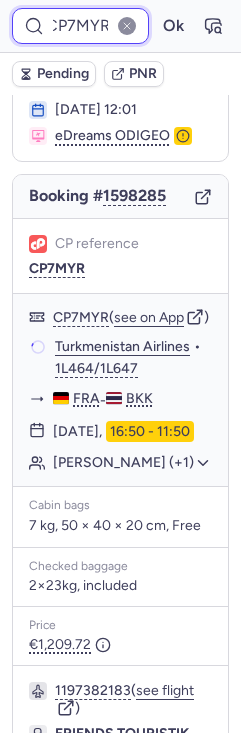 scroll, scrollTop: 424, scrollLeft: 0, axis: vertical 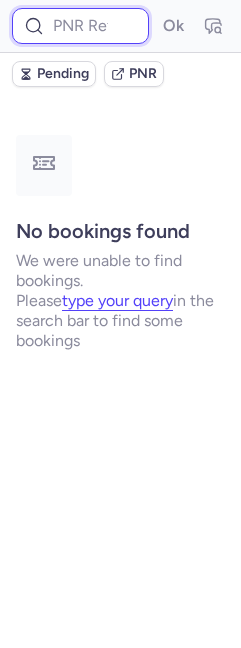 click at bounding box center [80, 26] 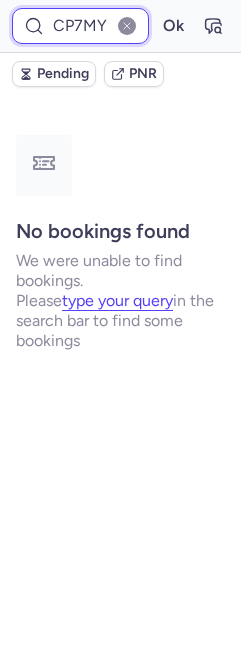 scroll, scrollTop: 0, scrollLeft: 7, axis: horizontal 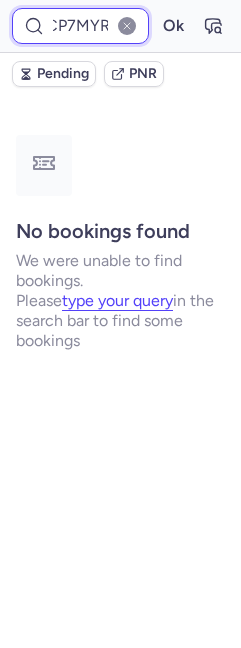 click on "Ok" at bounding box center [173, 26] 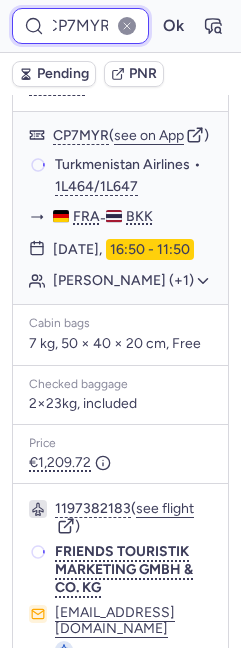 scroll, scrollTop: 509, scrollLeft: 0, axis: vertical 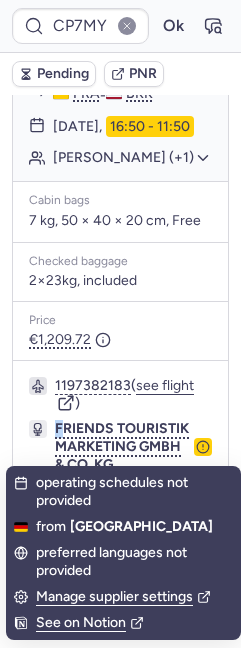 drag, startPoint x: 49, startPoint y: 411, endPoint x: 146, endPoint y: 464, distance: 110.535065 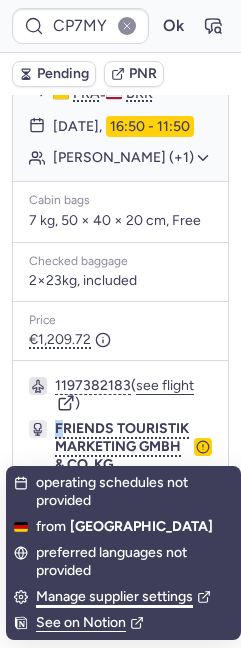 click on "Manage supplier settings" at bounding box center (123, 597) 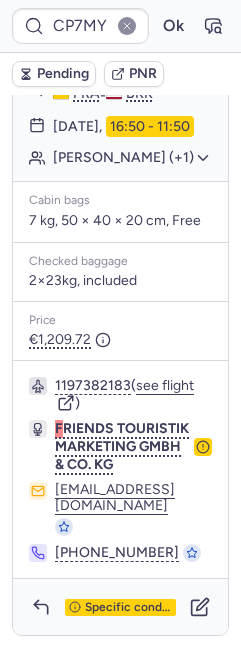 type 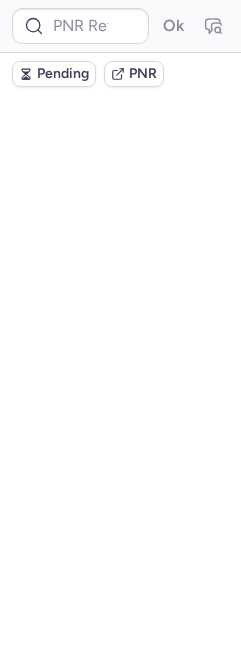 scroll, scrollTop: 0, scrollLeft: 0, axis: both 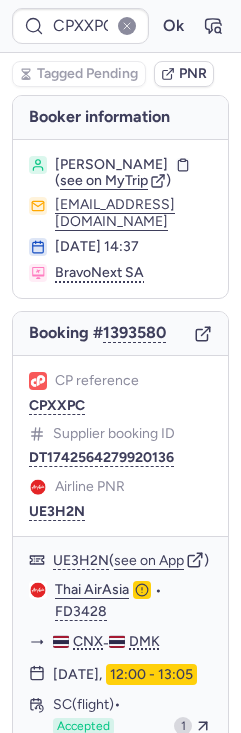 type on "CPKWCM" 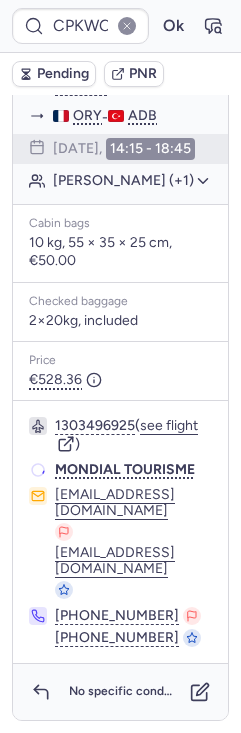 scroll, scrollTop: 432, scrollLeft: 0, axis: vertical 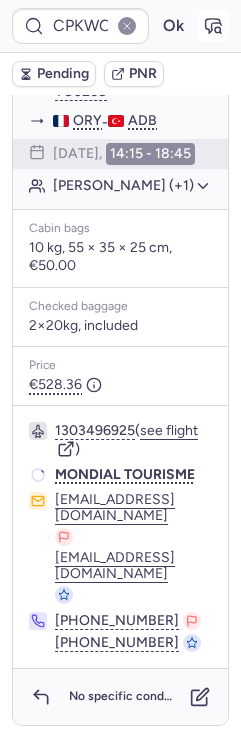 click 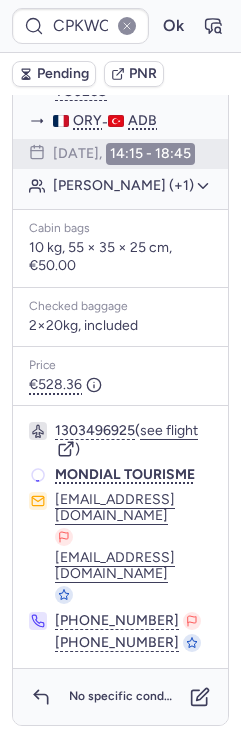 scroll, scrollTop: 464, scrollLeft: 0, axis: vertical 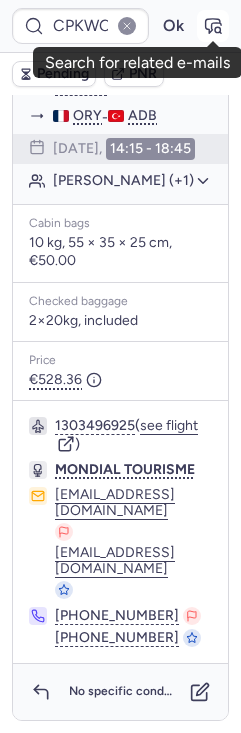 click 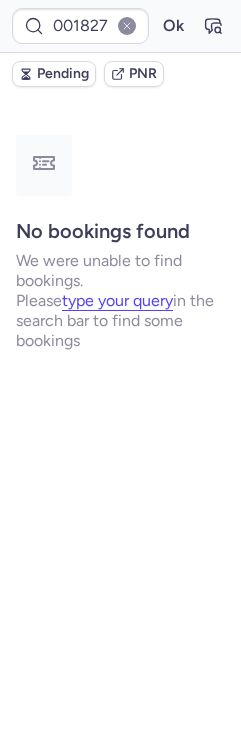 scroll, scrollTop: 0, scrollLeft: 0, axis: both 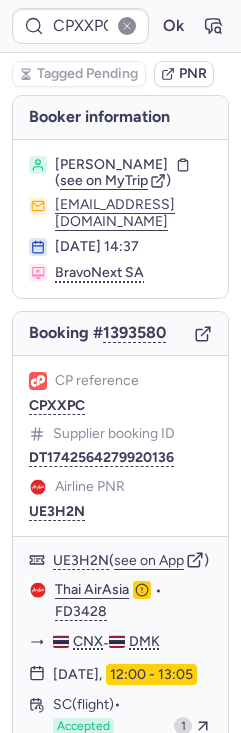 type on "001827" 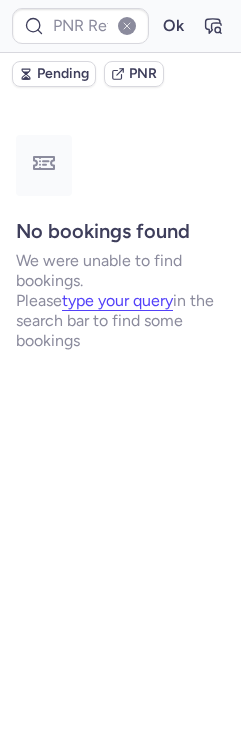 type on "001827" 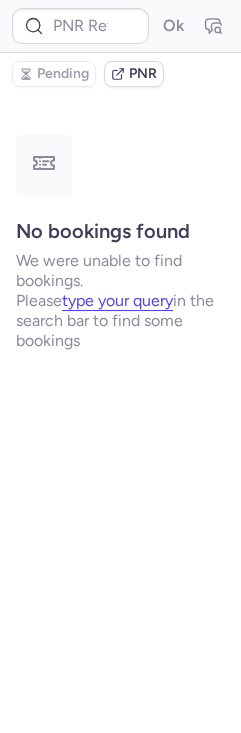 type on "CPD92E" 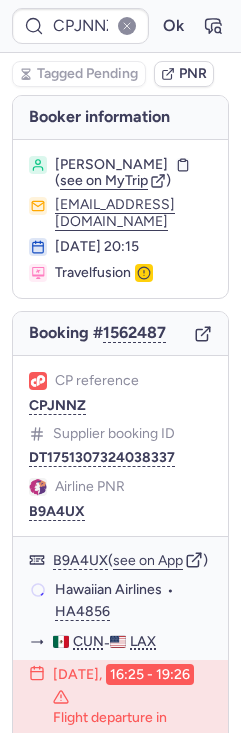 type on "CPBRXS" 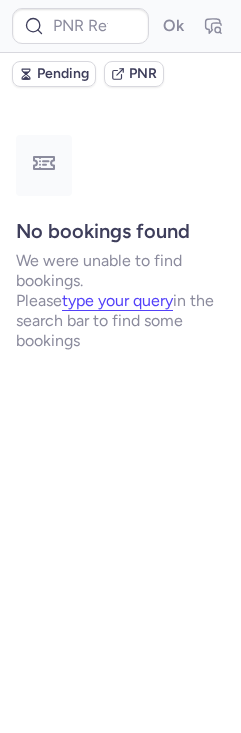 type on "CP2VOK" 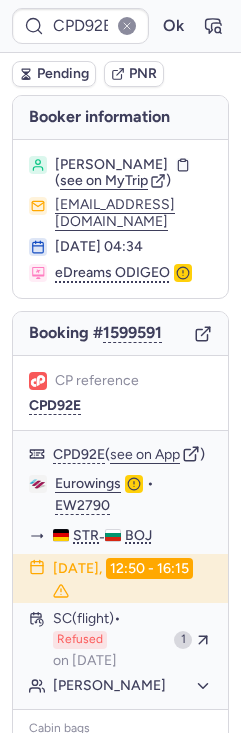 type on "CP2VOK" 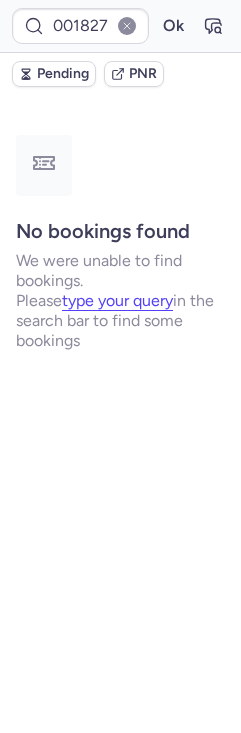 type on "CP2VOK" 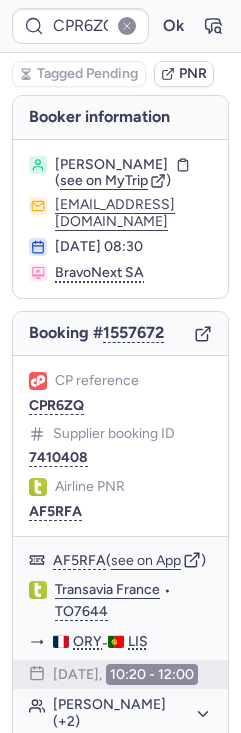 type on "001827" 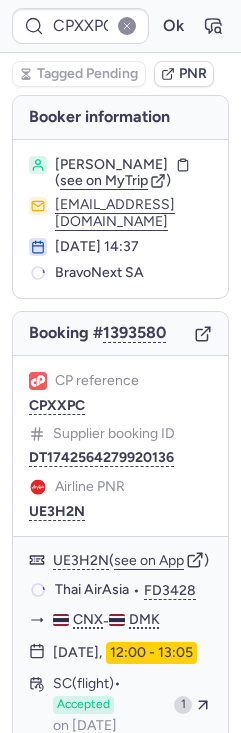 type on "CPKWCM" 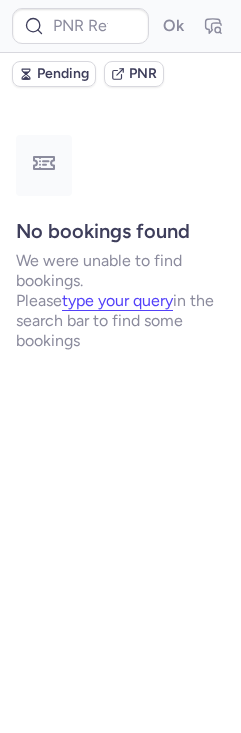 type on "50010036" 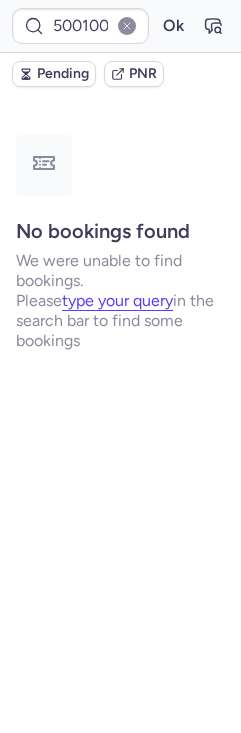 click at bounding box center [127, 26] 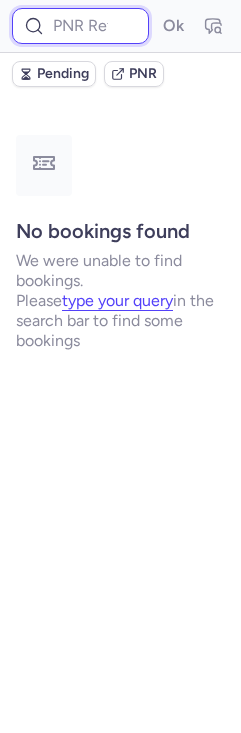 click at bounding box center (80, 26) 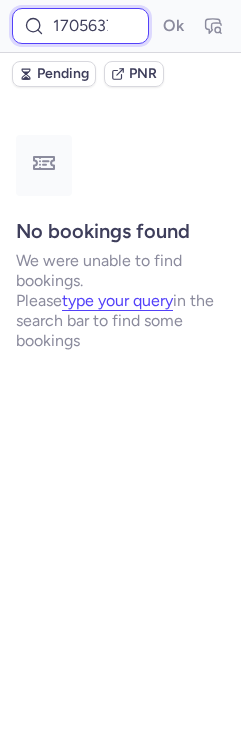 scroll, scrollTop: 0, scrollLeft: 15, axis: horizontal 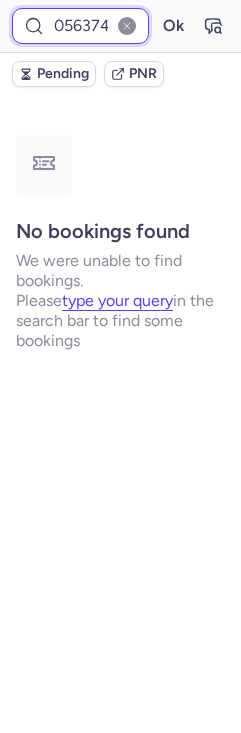 click on "Ok" at bounding box center [173, 26] 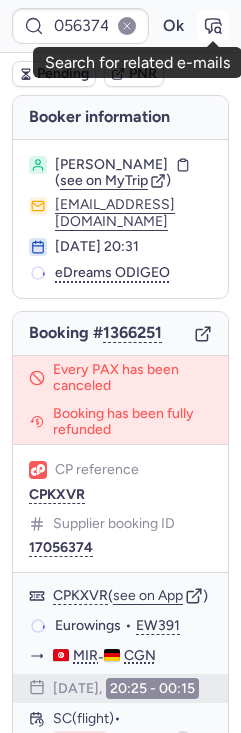 scroll, scrollTop: 0, scrollLeft: 0, axis: both 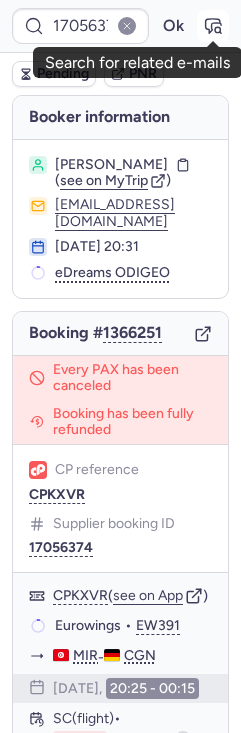 click 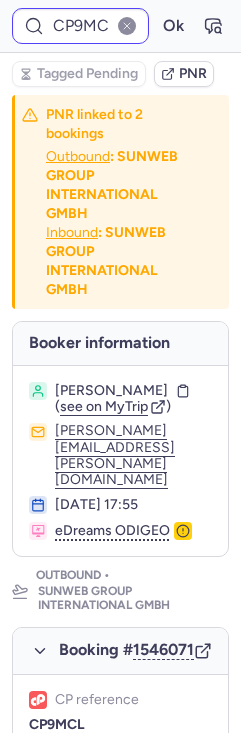 type on "CPXXPC" 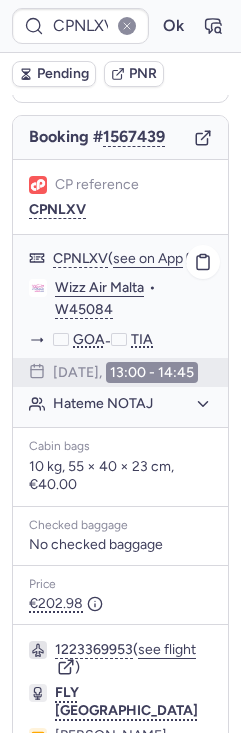 scroll, scrollTop: 0, scrollLeft: 0, axis: both 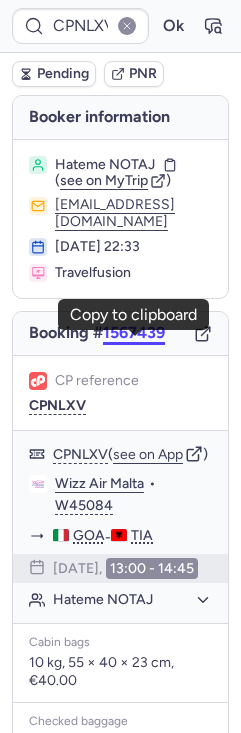 click on "1567439" at bounding box center [134, 333] 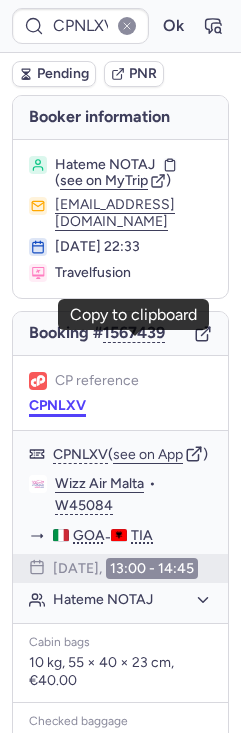 click on "CPNLXV" at bounding box center [57, 406] 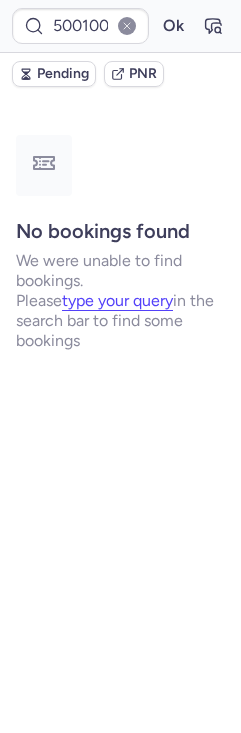 type on "CPXXPC" 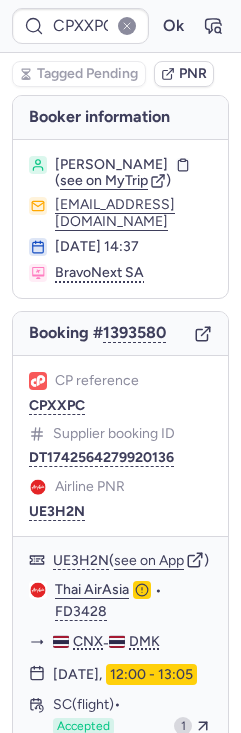 type on "CPKWCM" 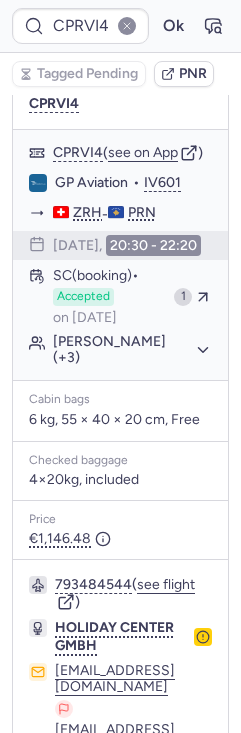 scroll, scrollTop: 514, scrollLeft: 0, axis: vertical 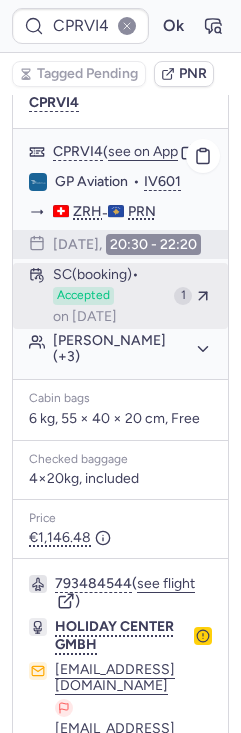click on "SC   (booking)  Accepted  on Jul 10, 2025" at bounding box center [109, 296] 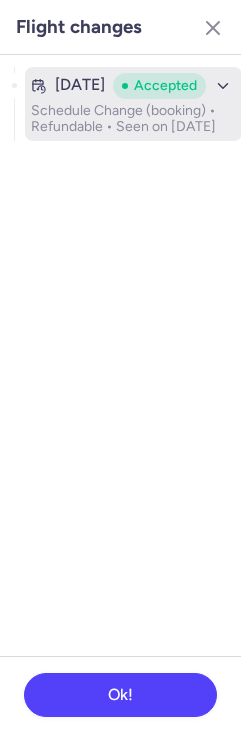 click on "Schedule Change (booking) • Refundable • Seen on Jul 10, 2025" at bounding box center (133, 119) 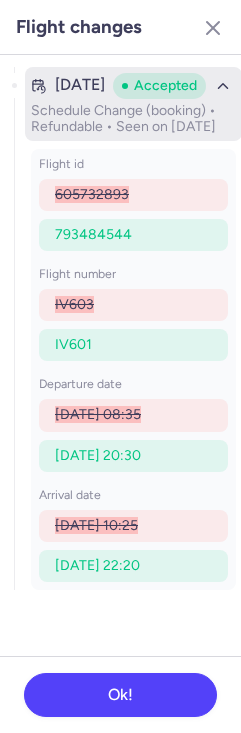 click on "Schedule Change (booking) • Refundable • Seen on Jul 10, 2025" at bounding box center [133, 119] 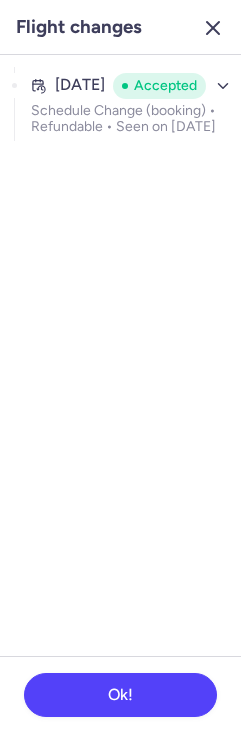 click 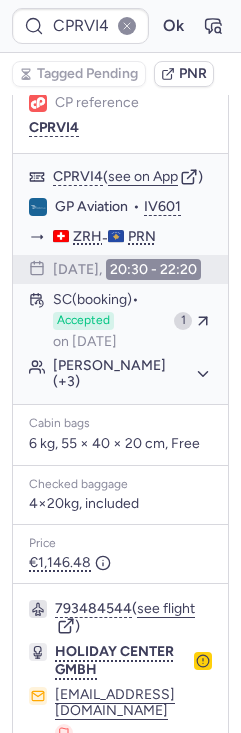 scroll, scrollTop: 535, scrollLeft: 0, axis: vertical 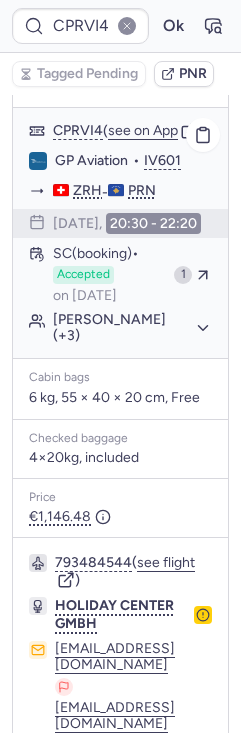 click on "CPRVI4  ( see on App )  GP Aviation  •  IV601 ZRH  -  PRN 10 Jul 2025,  20:30 - 22:20 SC   (booking)  Accepted  on Jul 10, 2025 1 Mergim BUDURI (+3)" at bounding box center [120, 233] 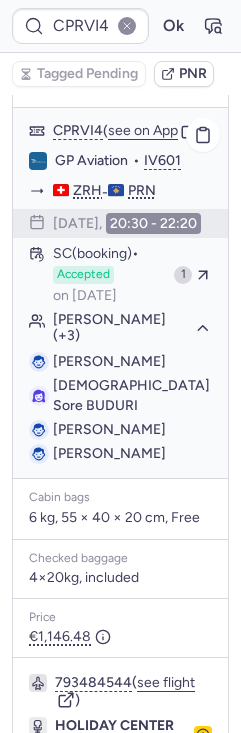 click on "Mergim BUDURI (+3)" 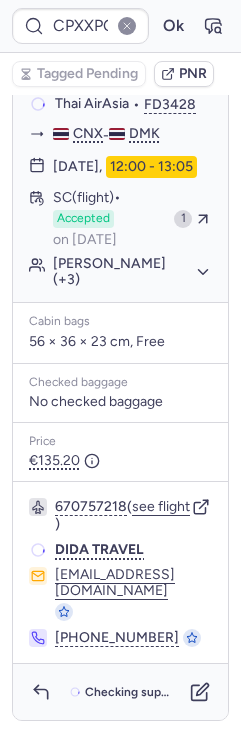 scroll, scrollTop: 464, scrollLeft: 0, axis: vertical 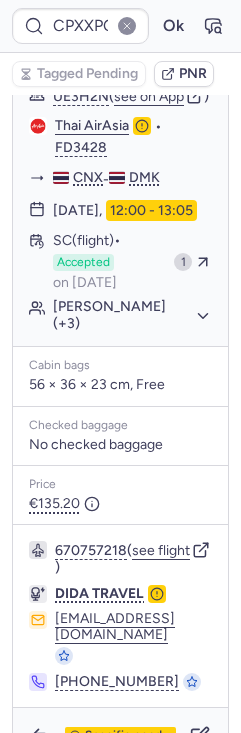 type on "CPKWCM" 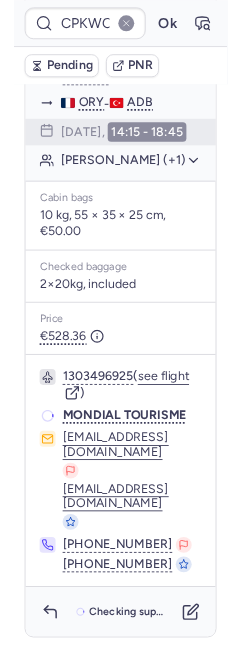 scroll, scrollTop: 464, scrollLeft: 0, axis: vertical 